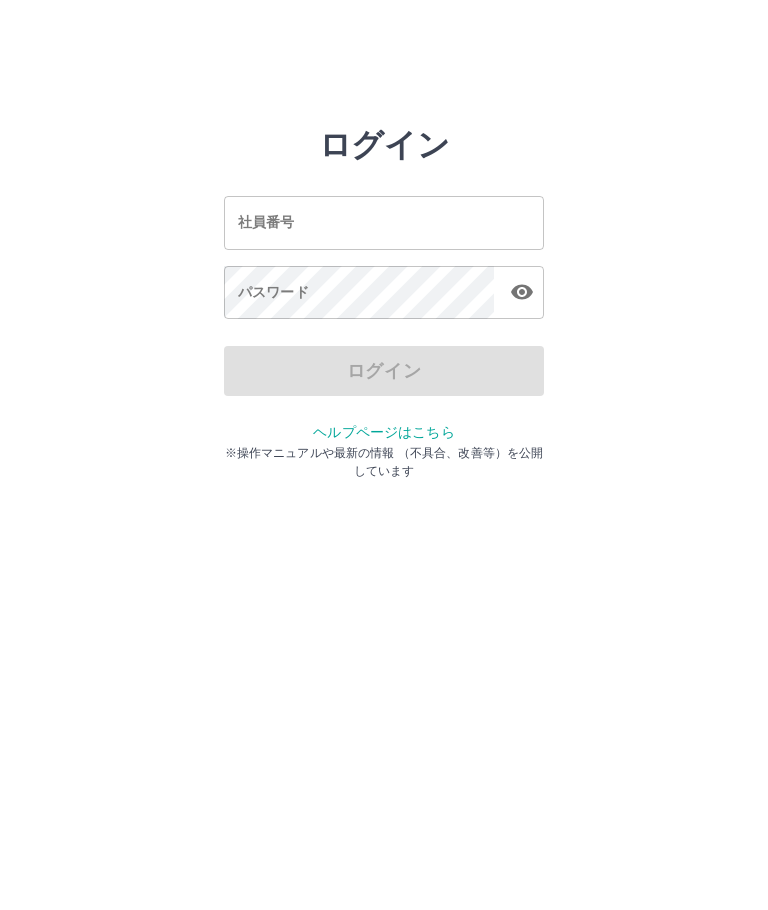 scroll, scrollTop: 0, scrollLeft: 0, axis: both 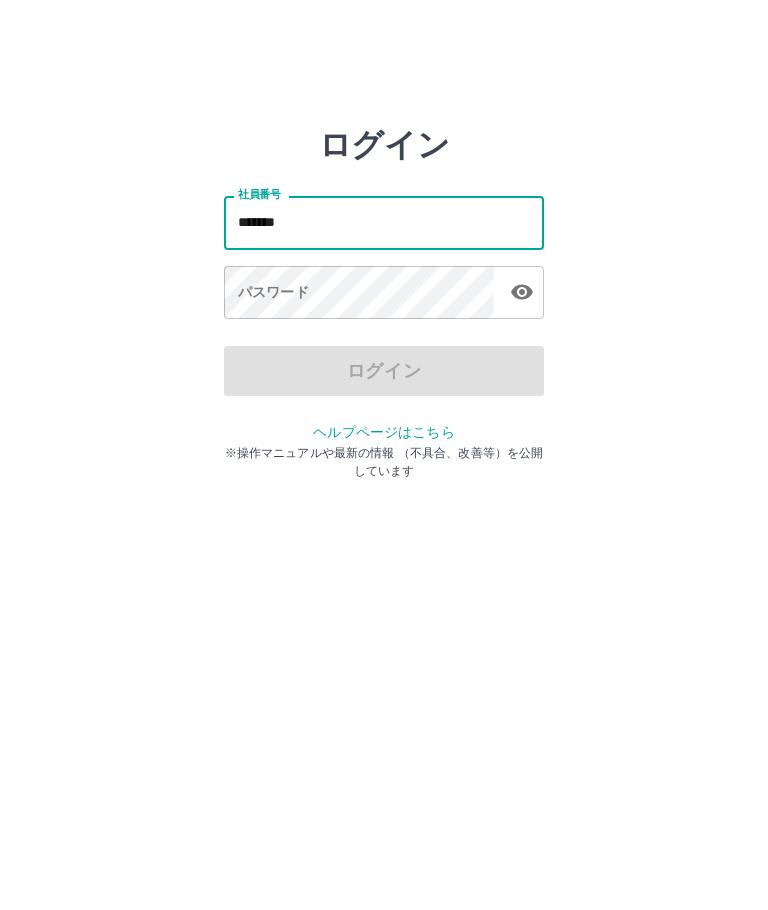 type on "*******" 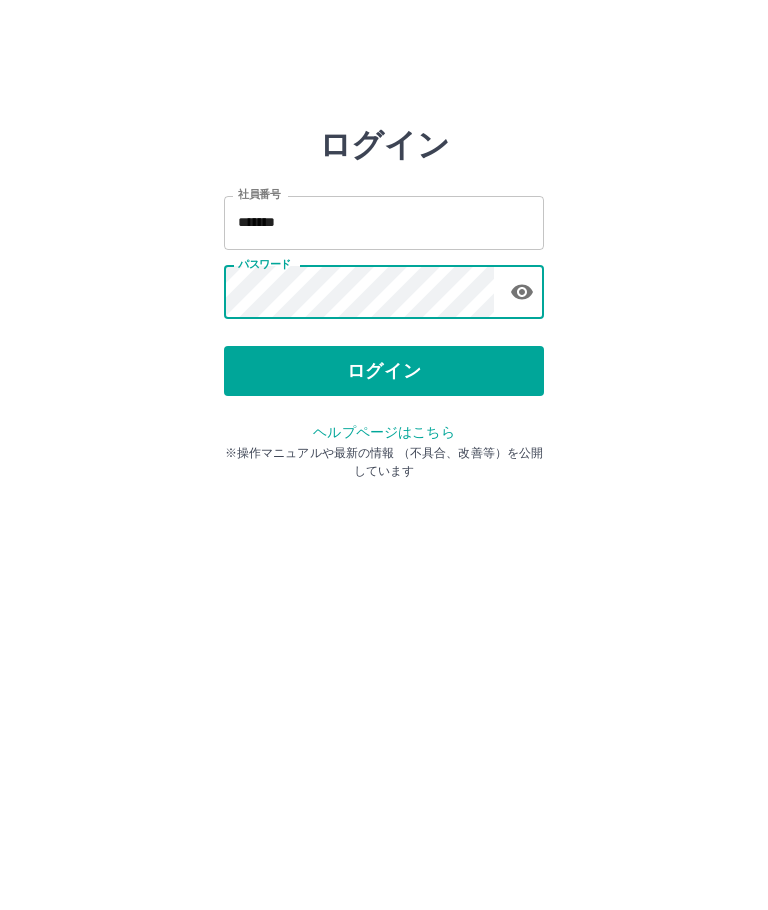 click on "ログイン" at bounding box center [384, 371] 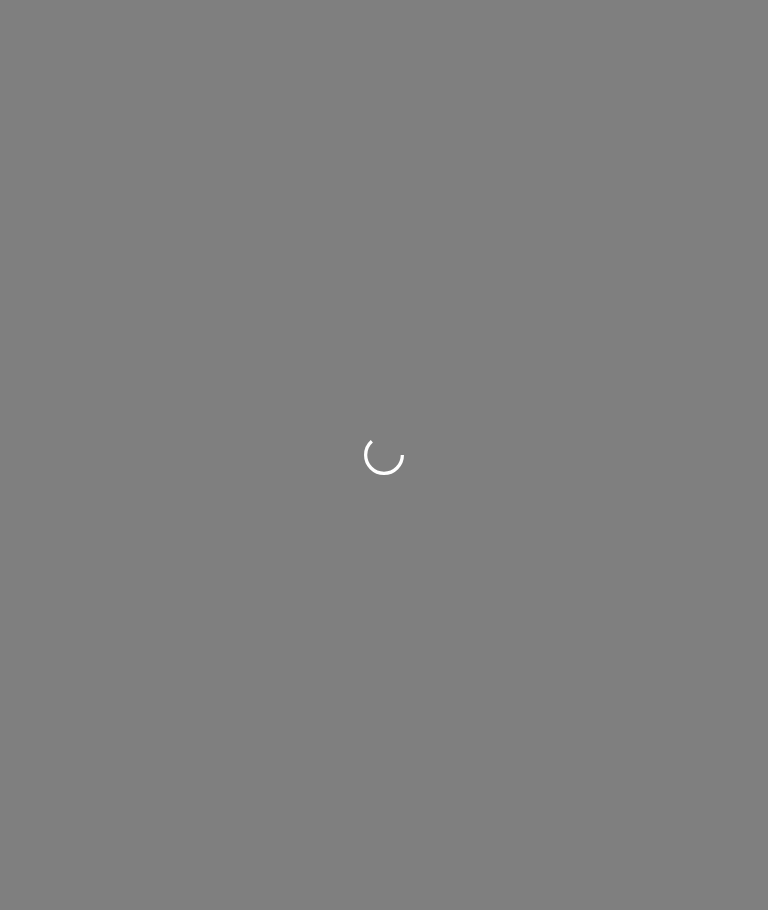 scroll, scrollTop: 0, scrollLeft: 0, axis: both 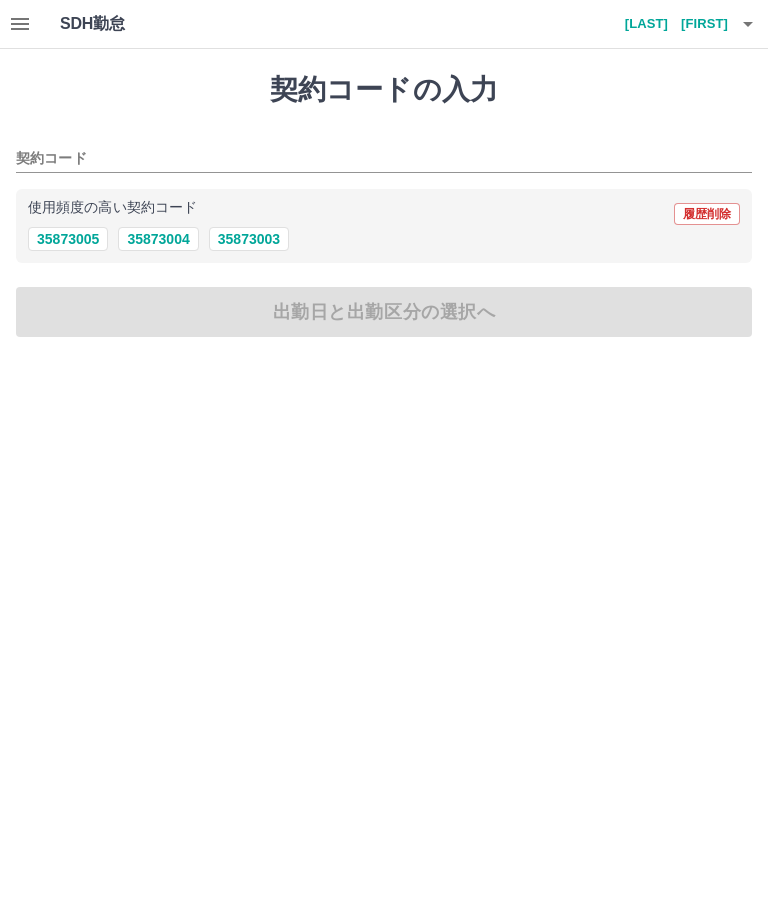click on "35873003" at bounding box center (249, 239) 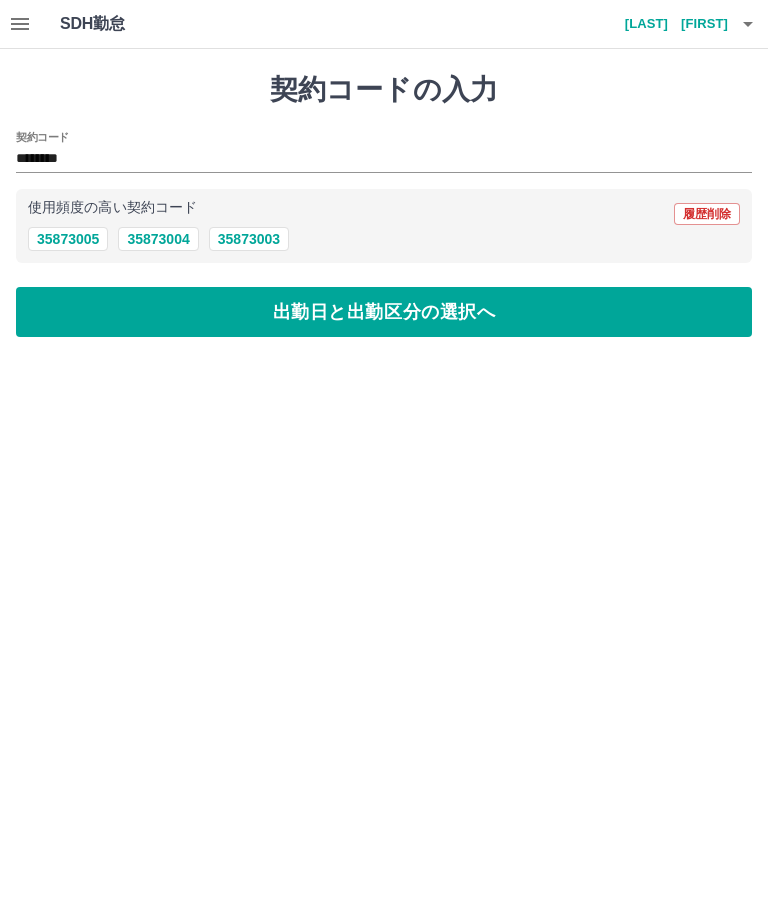 click on "出勤日と出勤区分の選択へ" at bounding box center [384, 312] 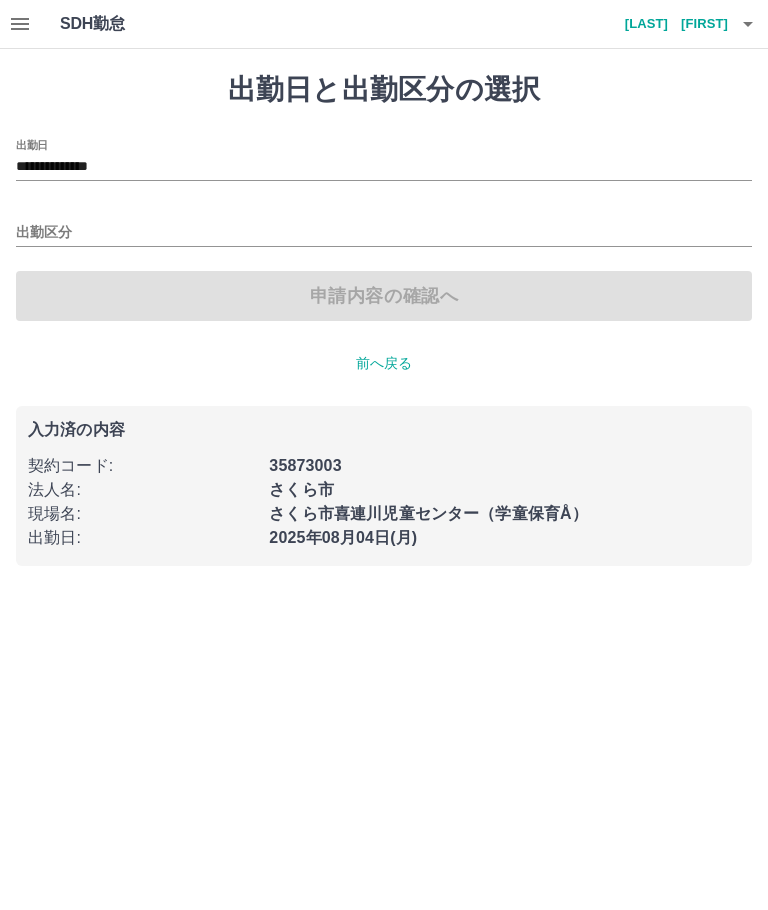 click on "出勤区分" at bounding box center (384, 233) 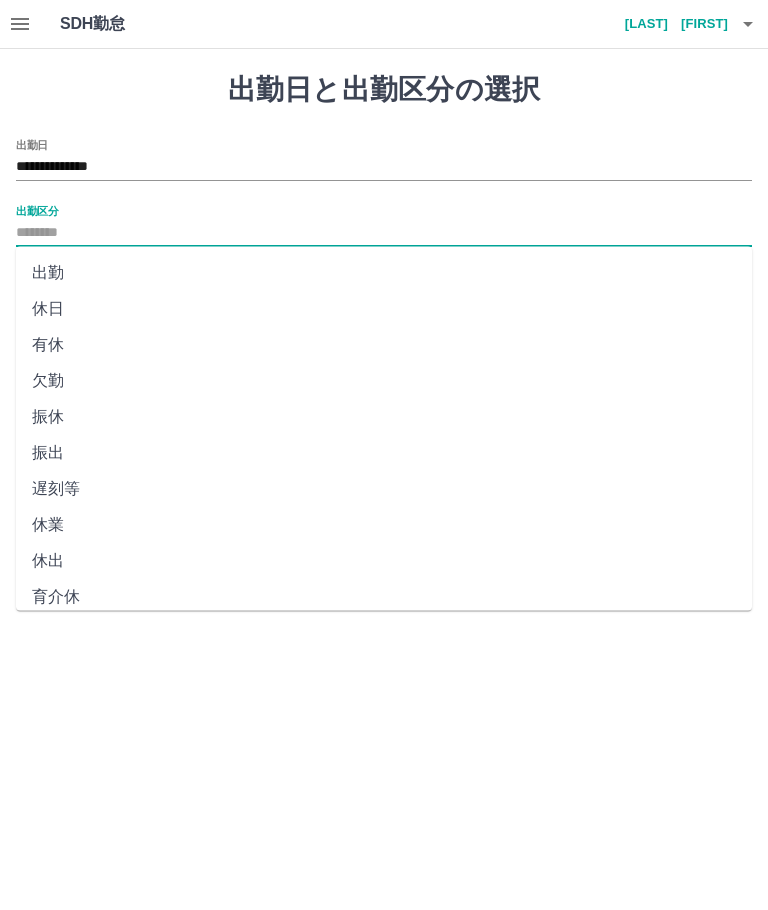 click on "出勤" at bounding box center [384, 273] 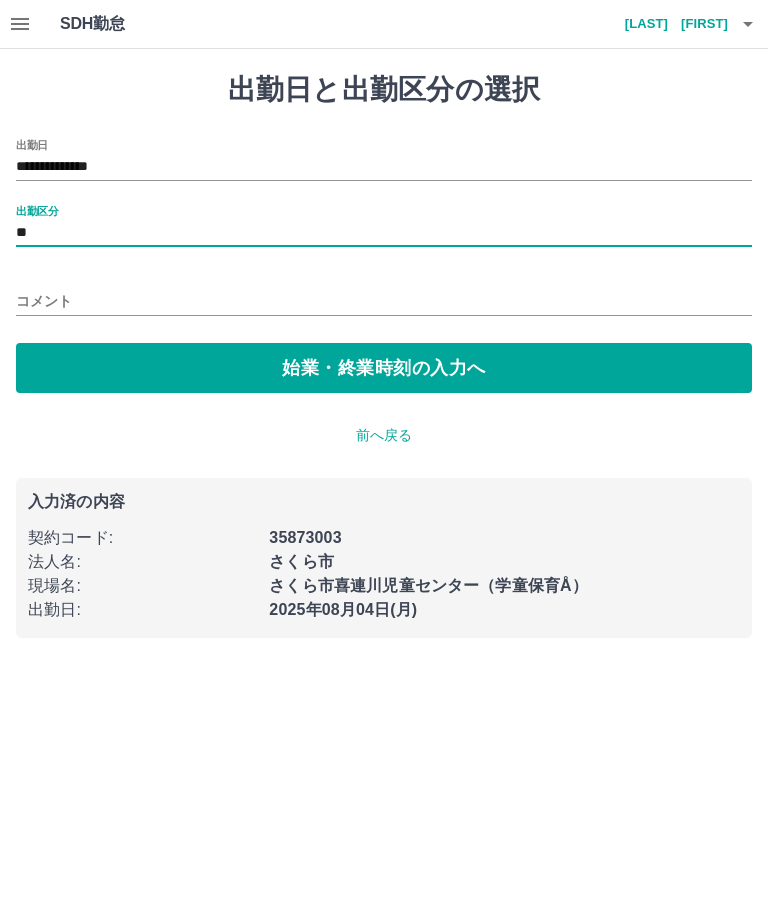 click on "始業・終業時刻の入力へ" at bounding box center [384, 368] 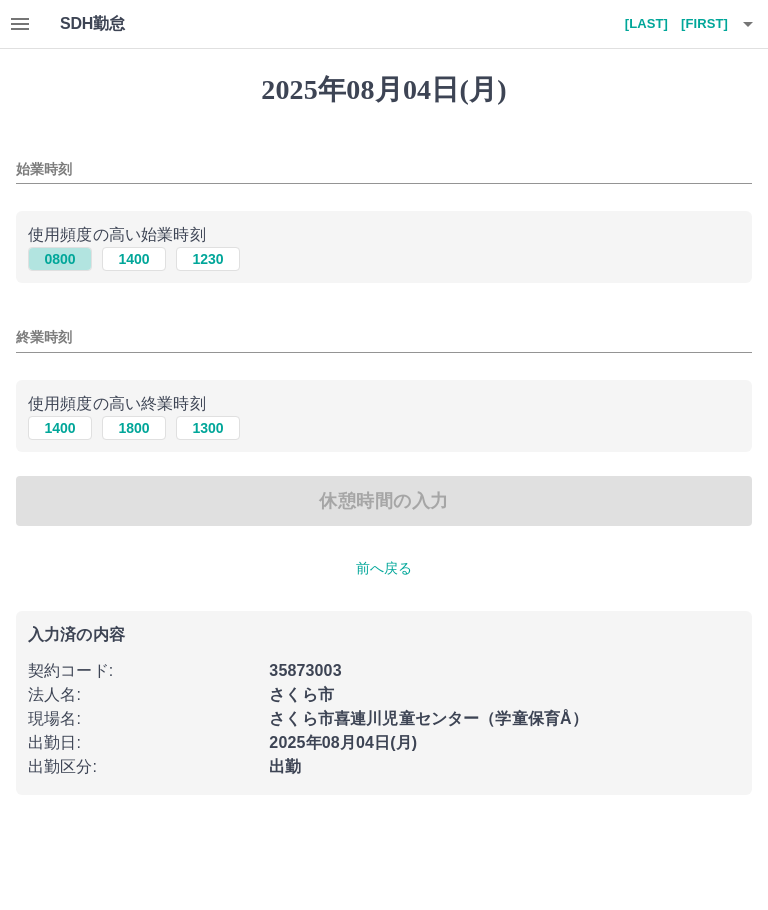 click on "0800" at bounding box center [60, 259] 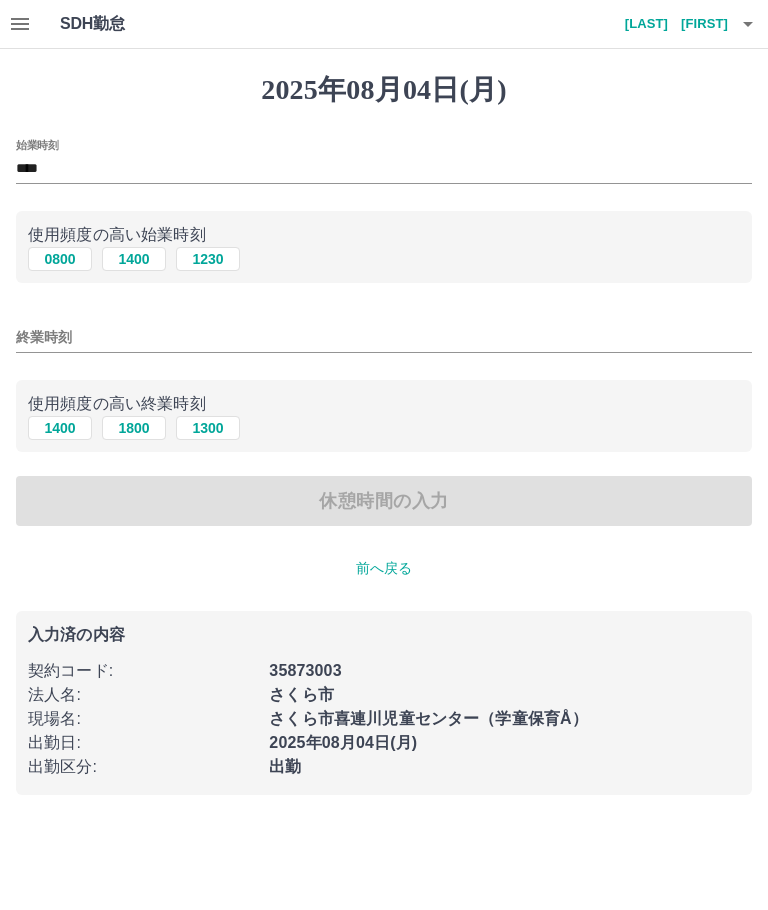 click on "終業時刻" at bounding box center [384, 337] 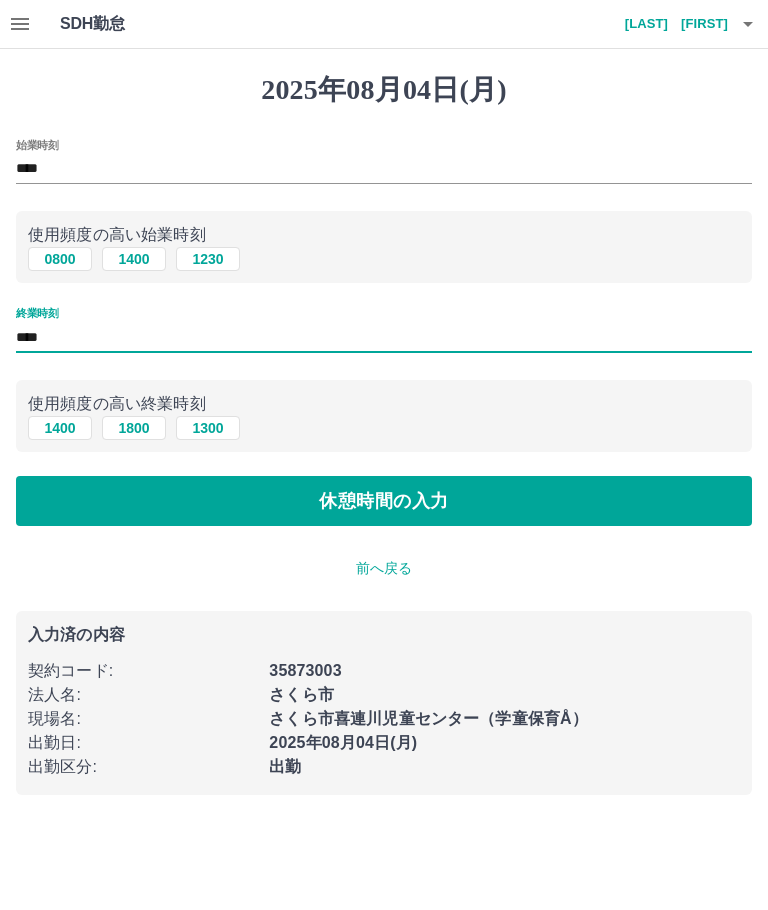 type on "****" 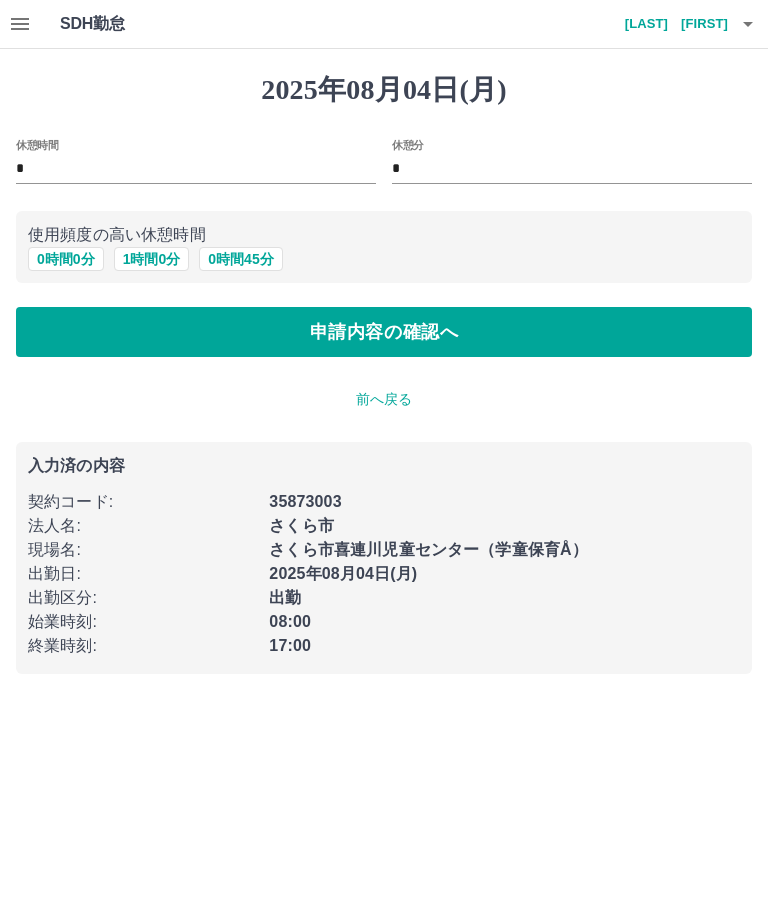click on "1 時間 0 分" at bounding box center (152, 259) 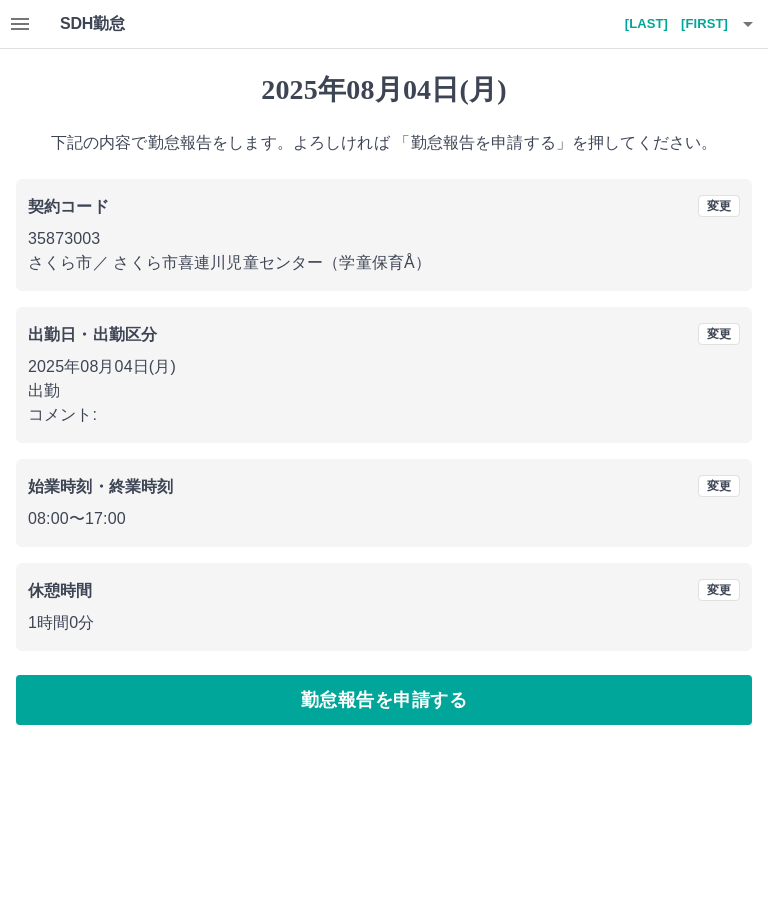 click on "勤怠報告を申請する" at bounding box center (384, 700) 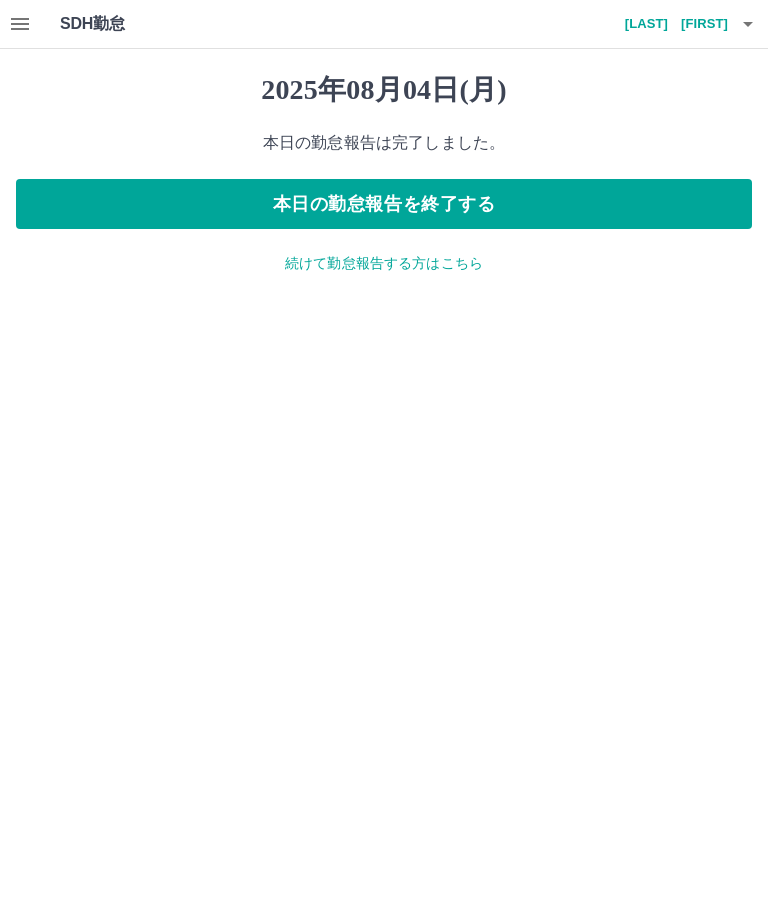 click 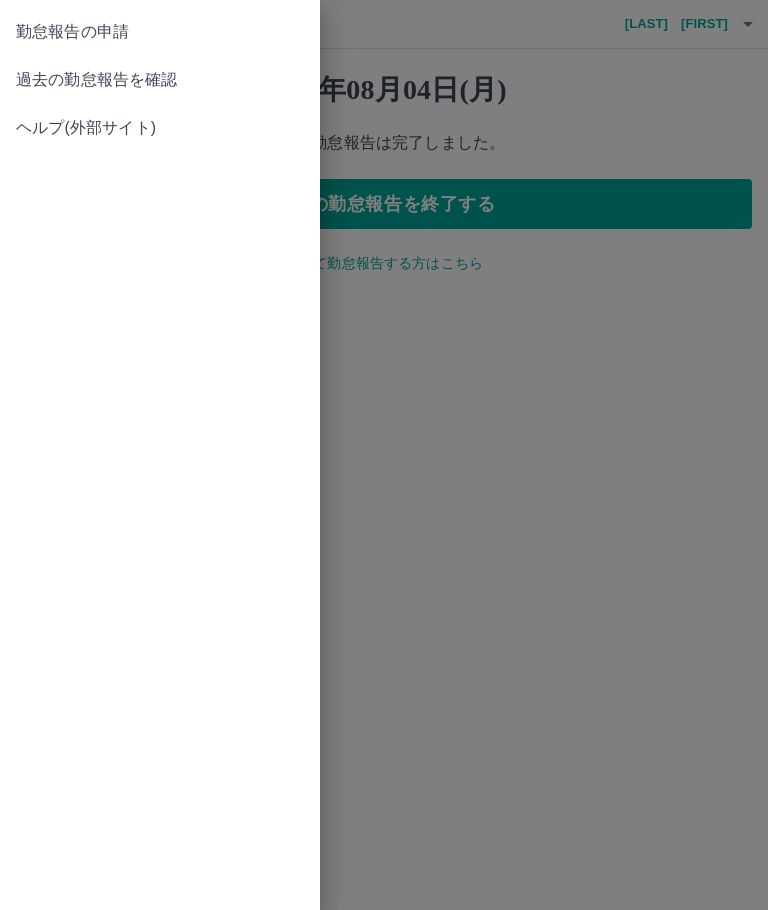 click on "過去の勤怠報告を確認" at bounding box center [160, 80] 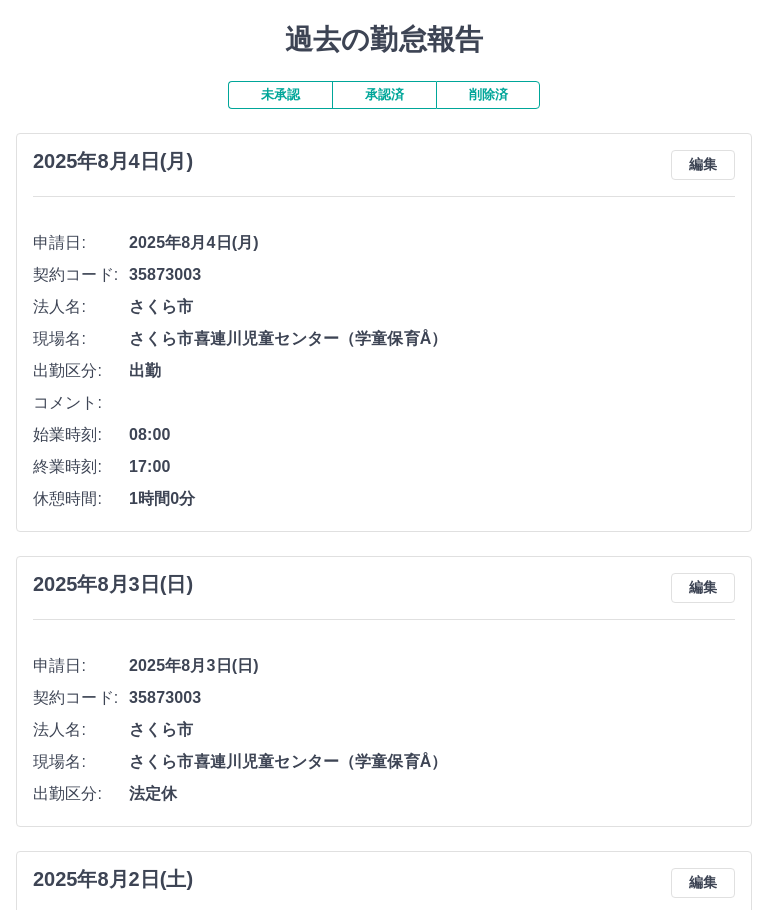 scroll, scrollTop: 0, scrollLeft: 0, axis: both 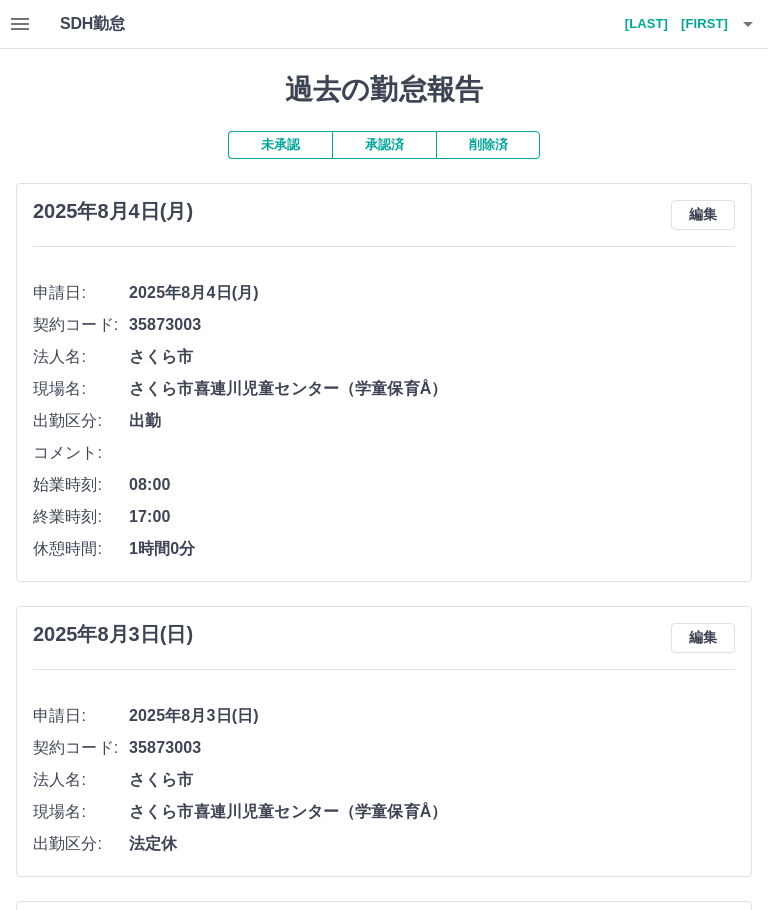 click 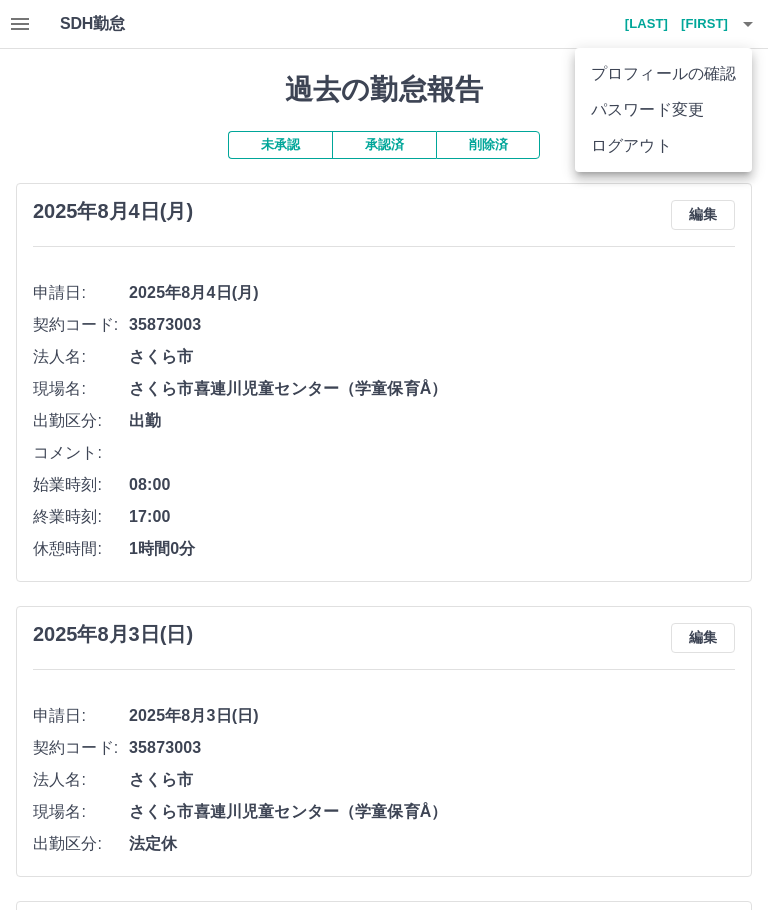 click at bounding box center (384, 455) 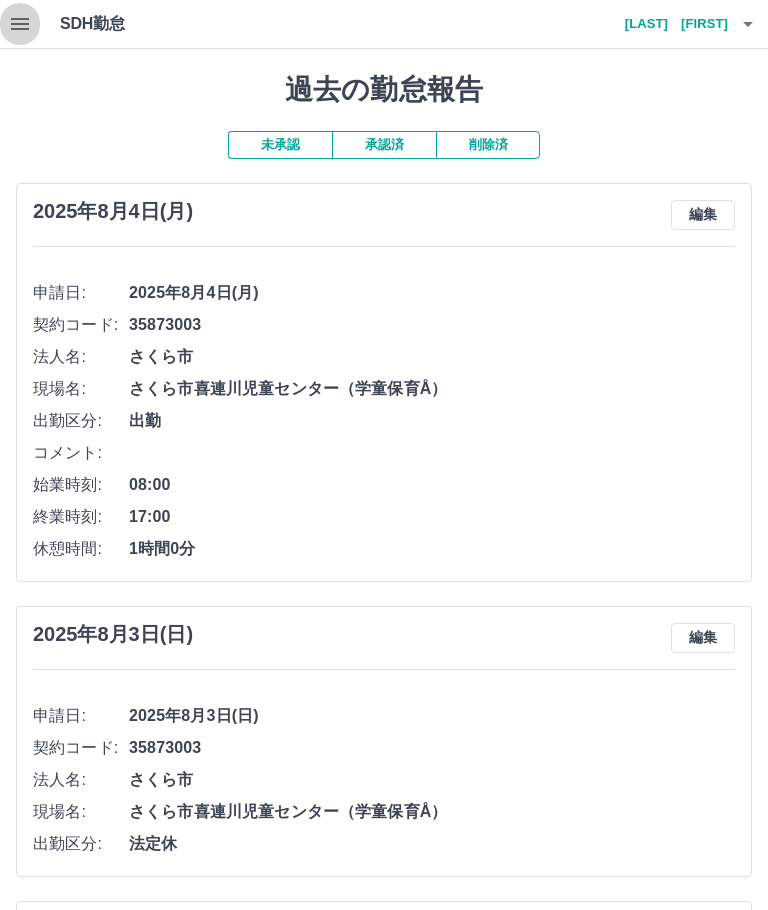 click 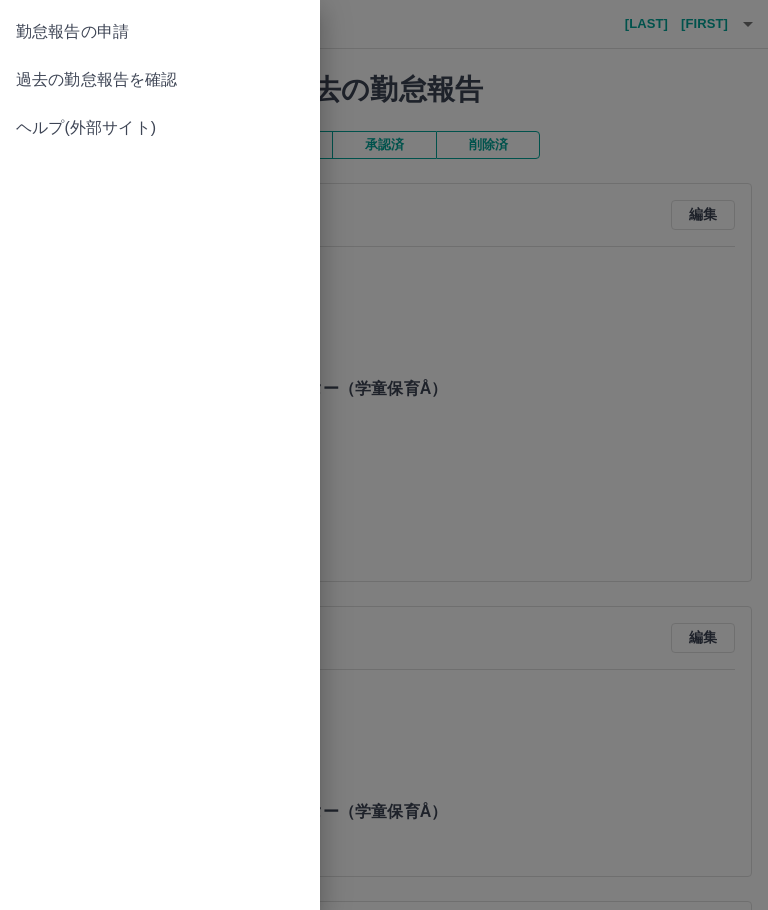 click on "過去の勤怠報告を確認" at bounding box center (160, 80) 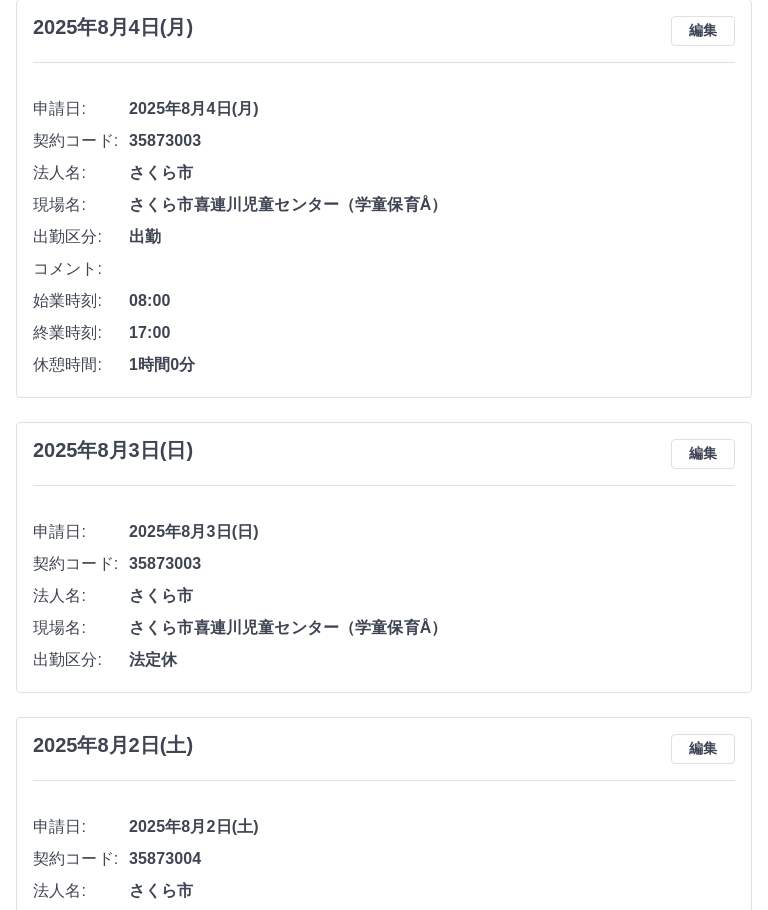 scroll, scrollTop: 0, scrollLeft: 0, axis: both 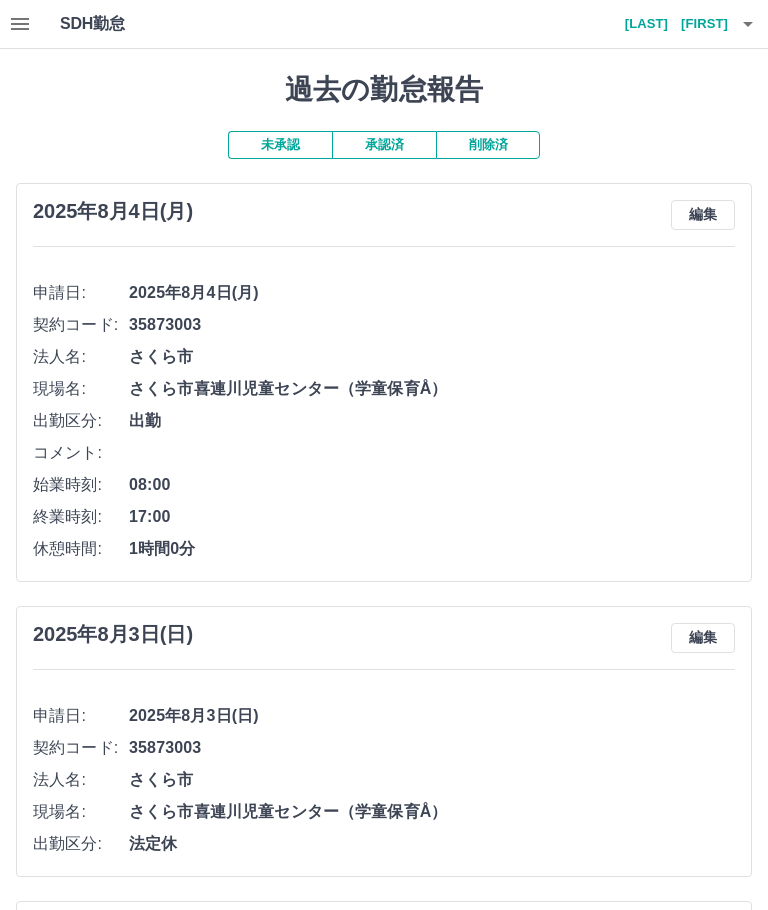 click 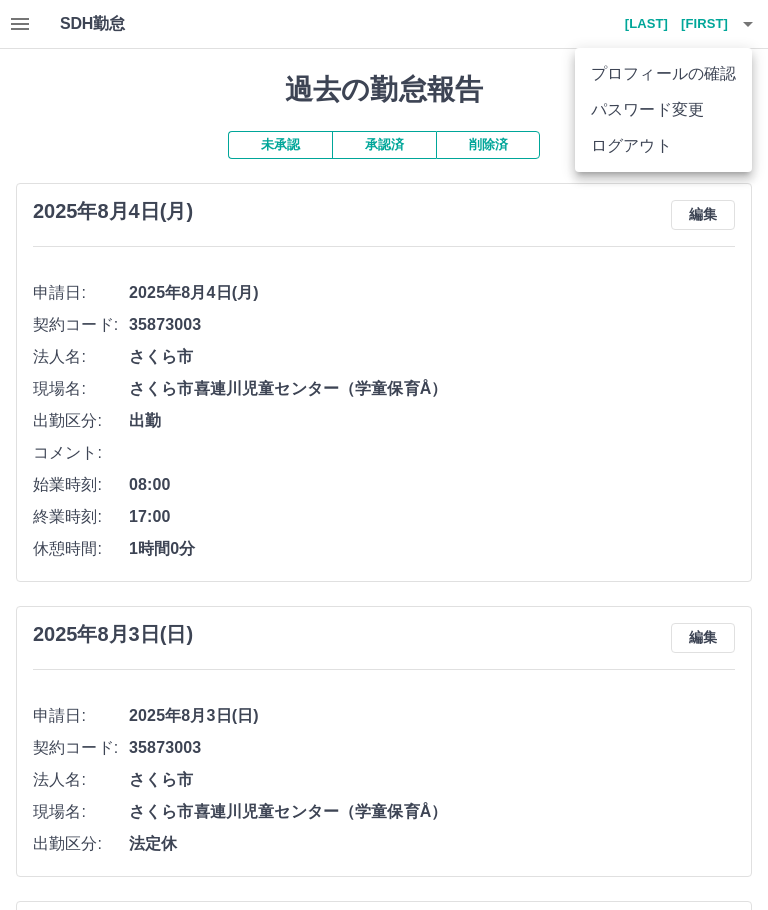 click on "ログアウト" at bounding box center [663, 146] 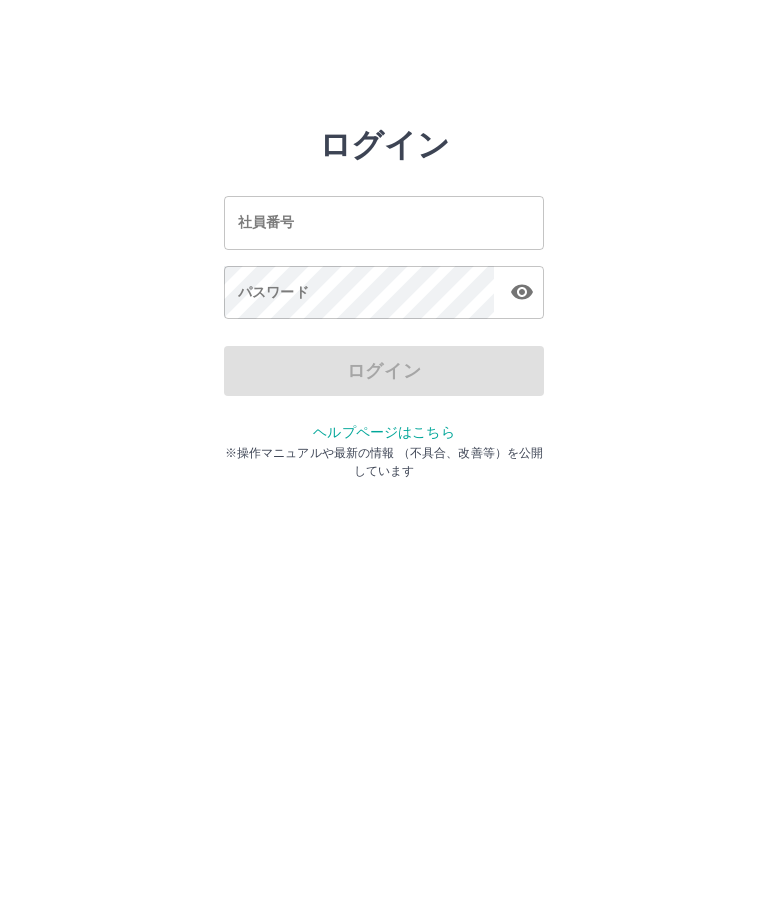 scroll, scrollTop: 0, scrollLeft: 0, axis: both 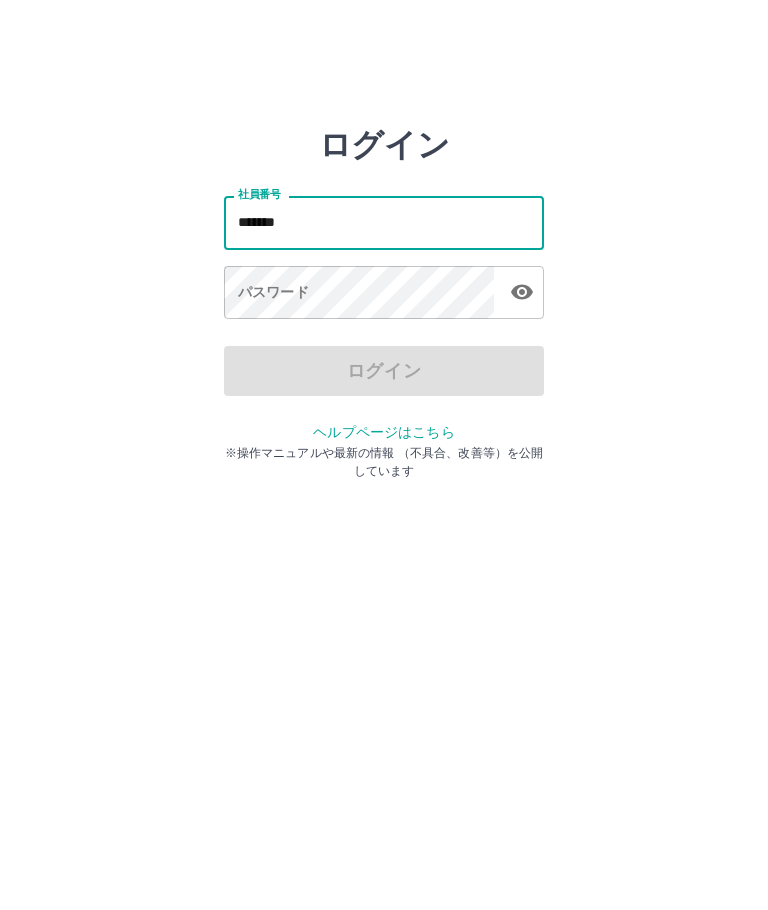 type on "*******" 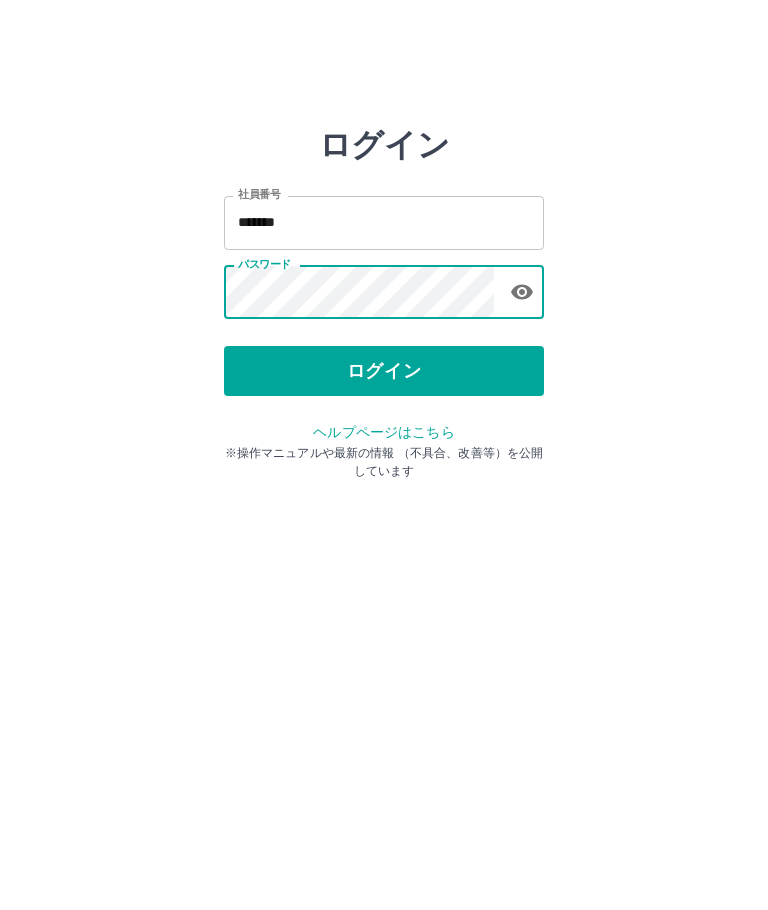 click on "ログイン" at bounding box center (384, 371) 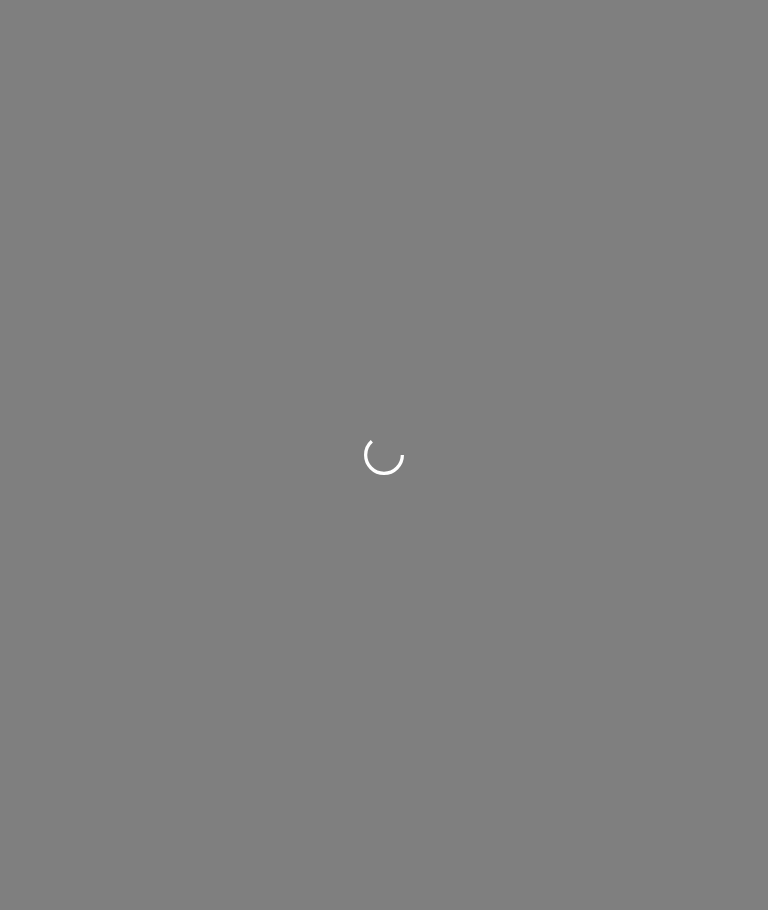 scroll, scrollTop: 0, scrollLeft: 0, axis: both 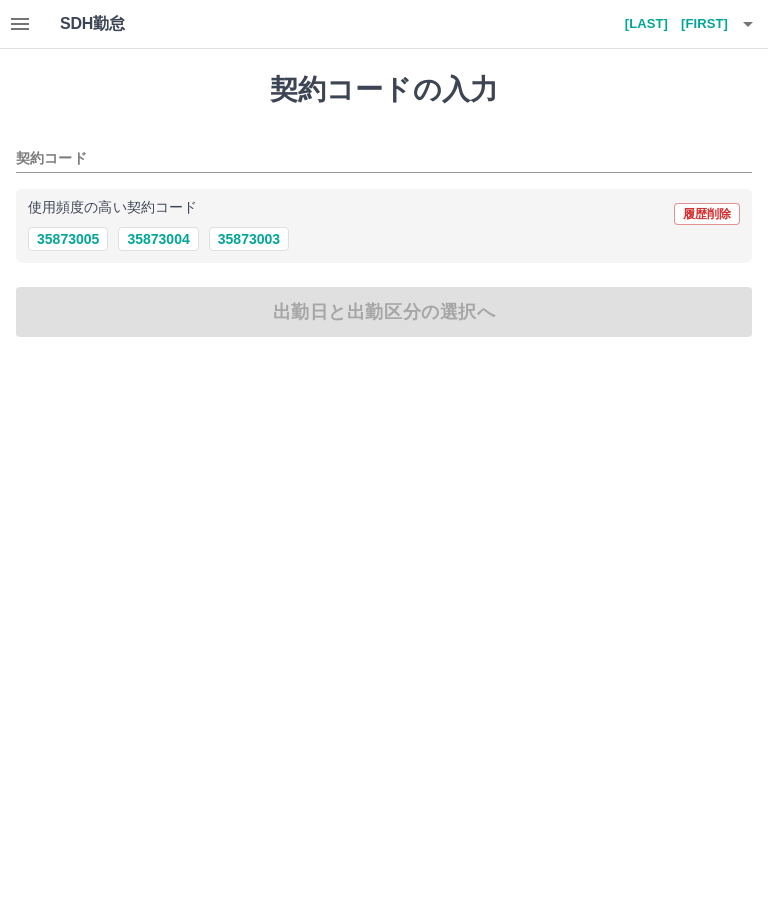 click on "35873003" at bounding box center [249, 239] 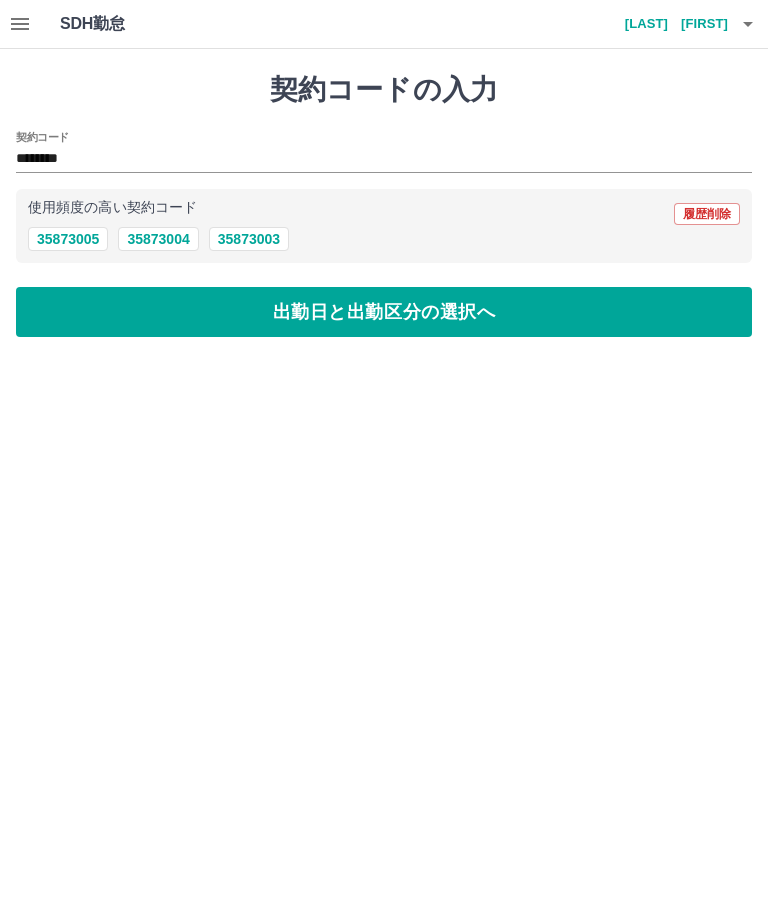 type on "********" 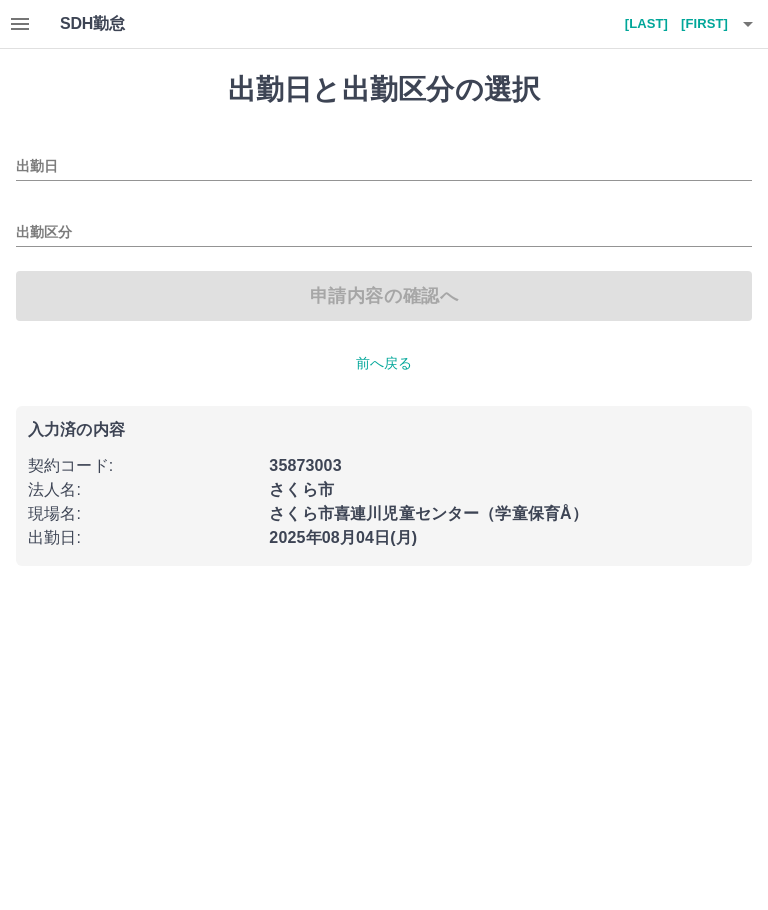 type on "**********" 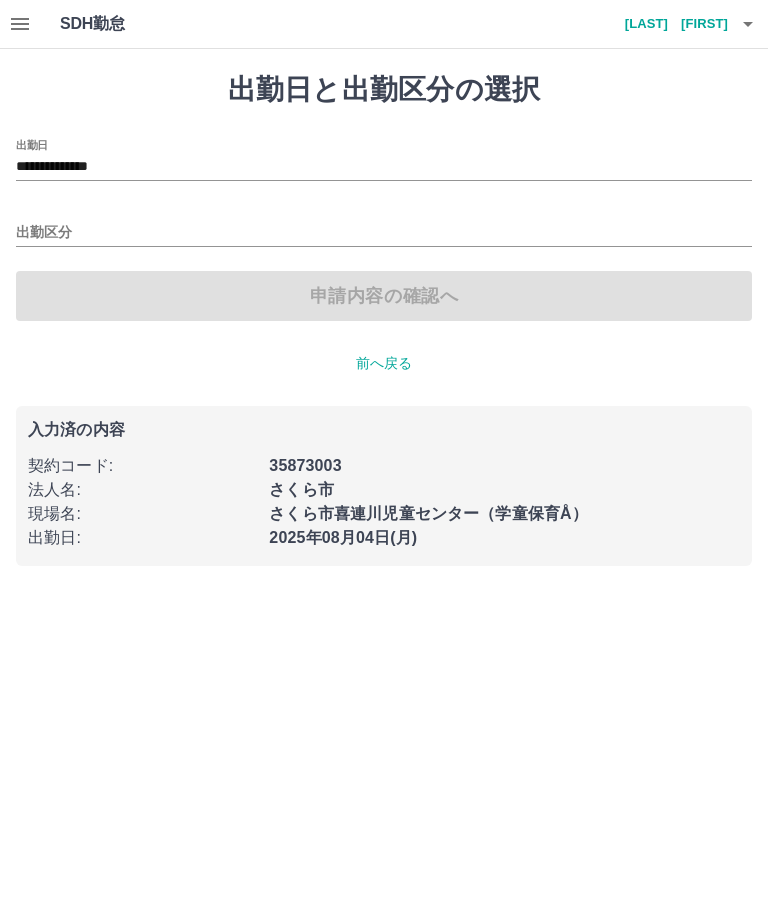 click on "出勤区分" at bounding box center (384, 233) 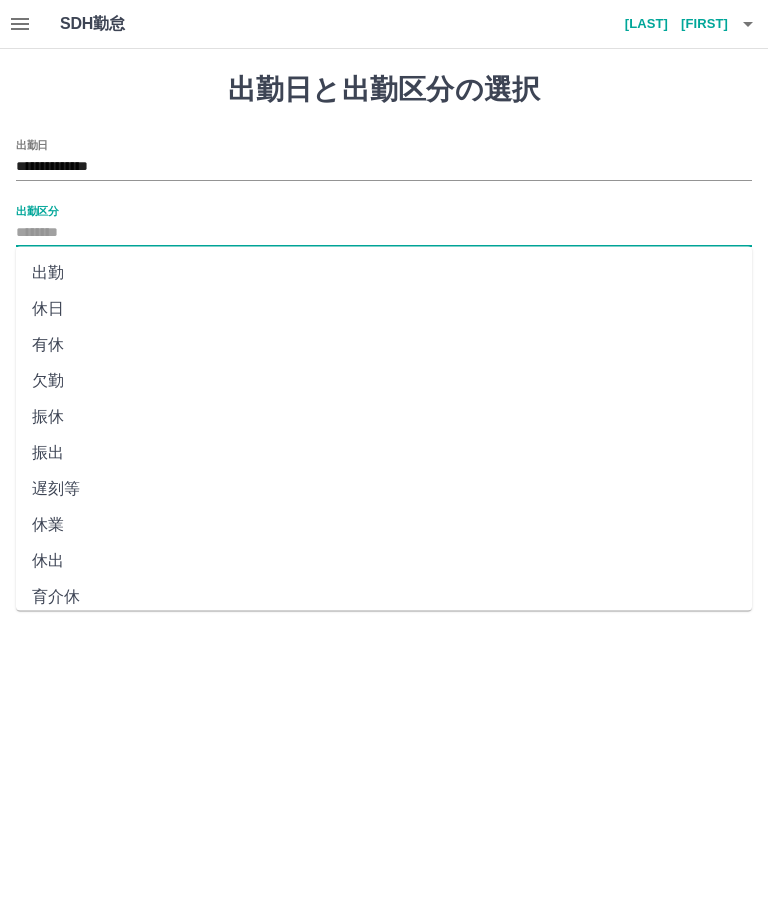 click on "出勤" at bounding box center [384, 273] 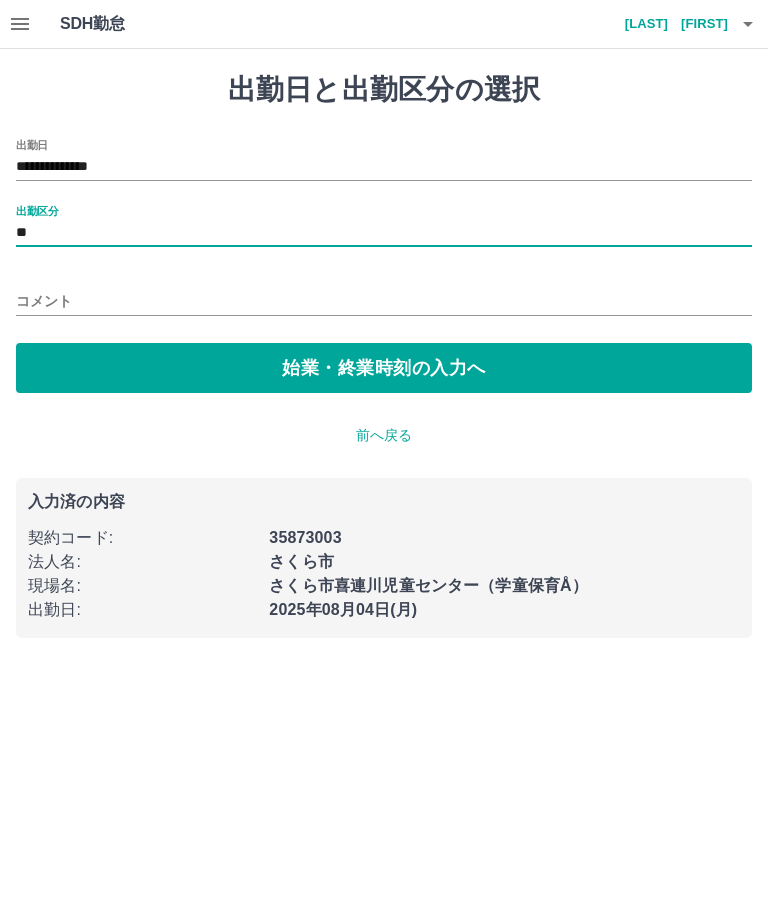 type on "**" 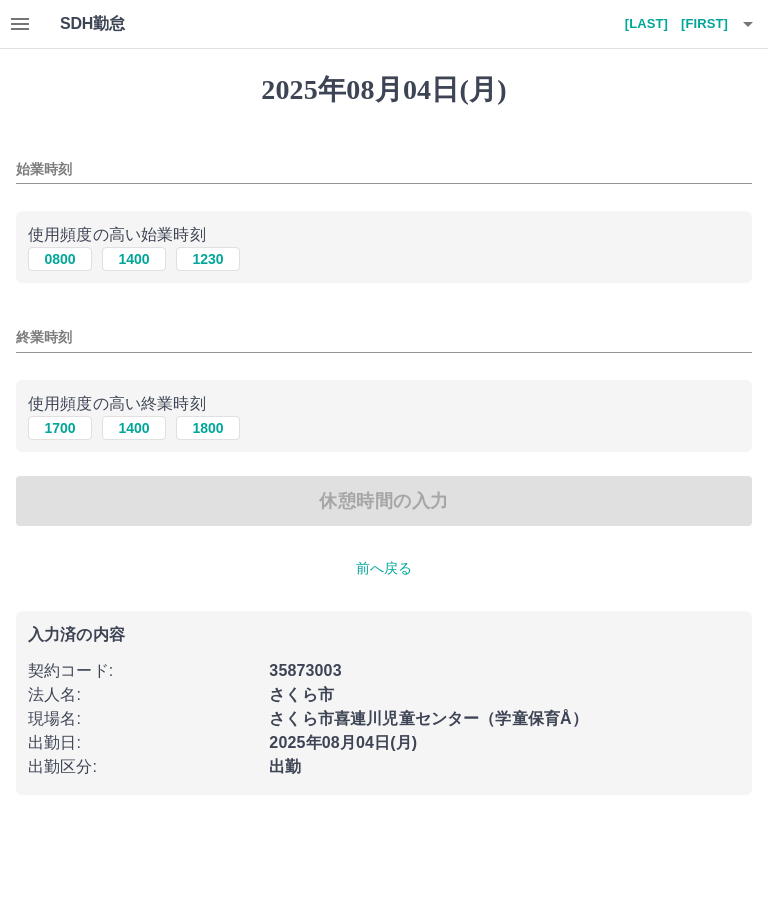 click on "始業時刻" at bounding box center (384, 169) 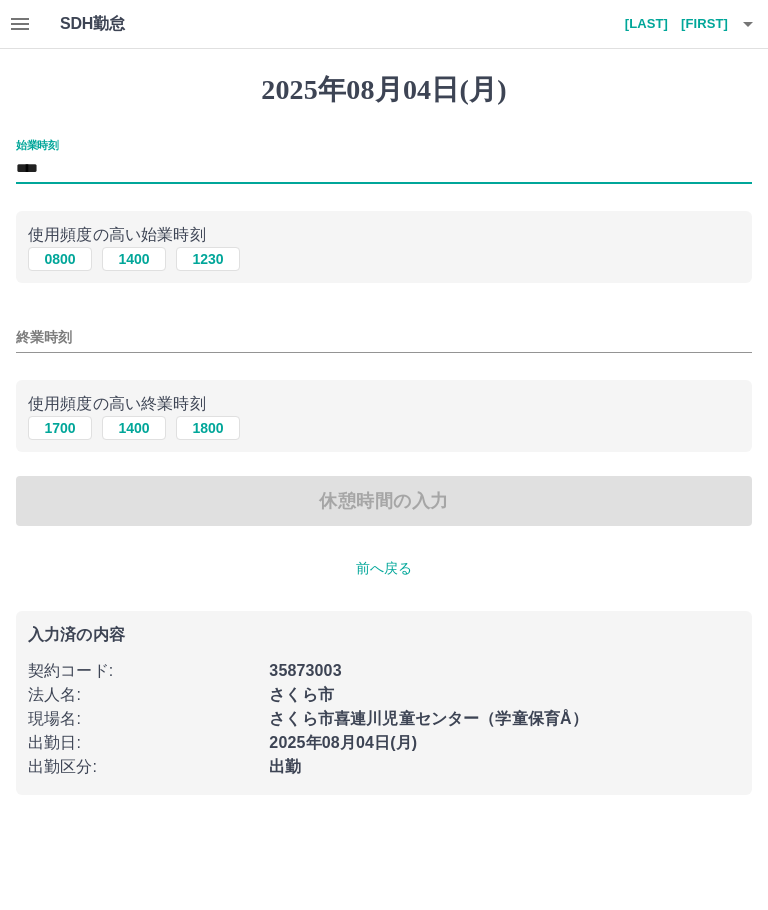 type on "****" 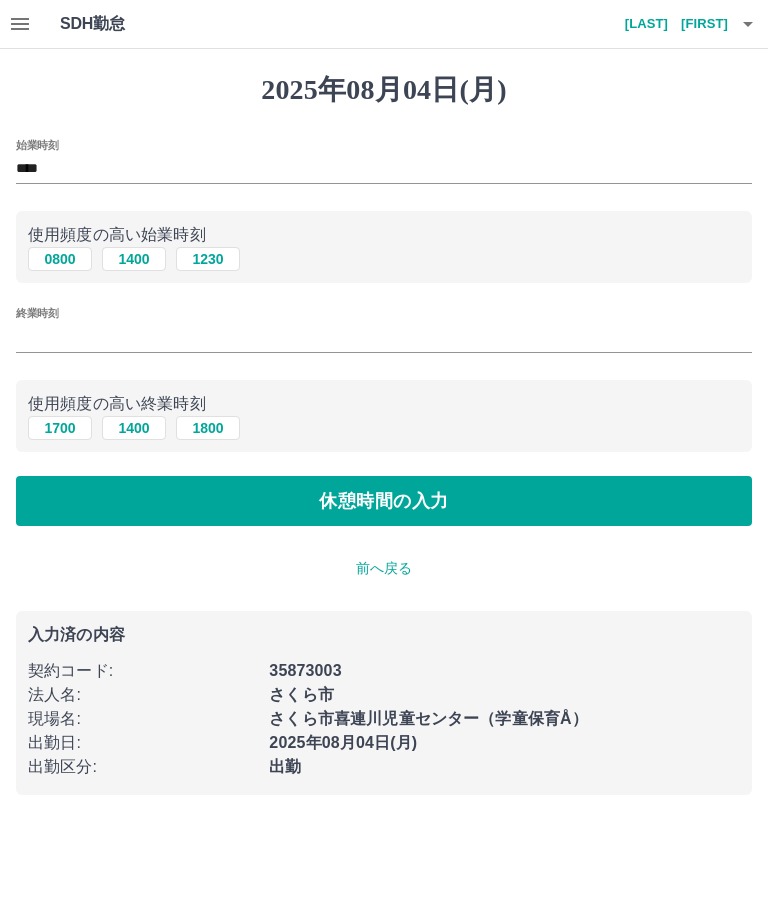 type on "****" 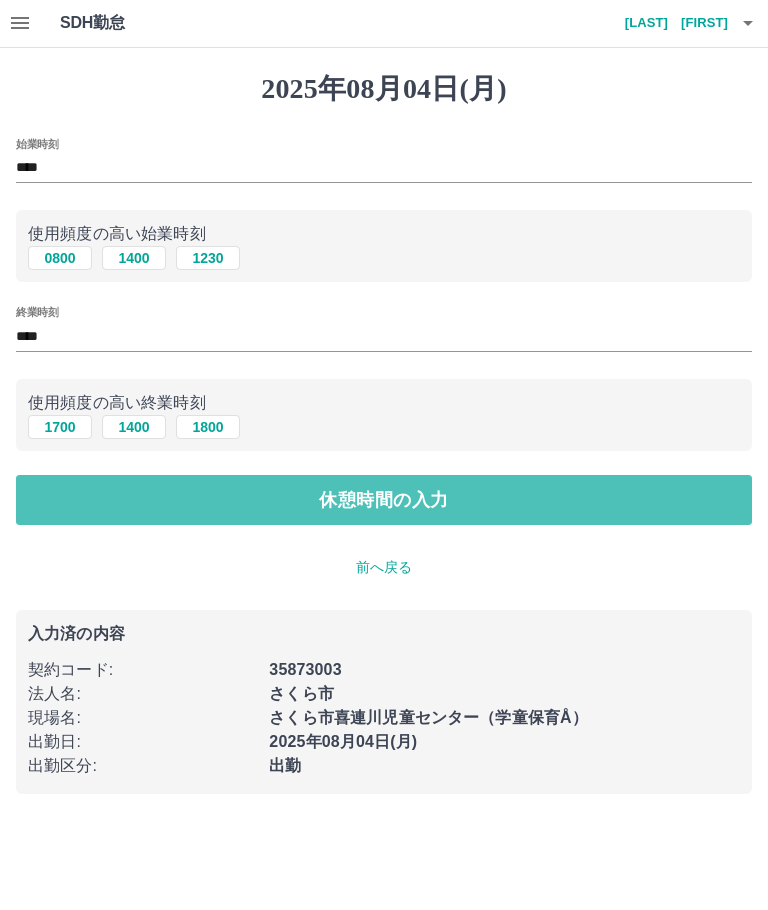 click on "休憩時間の入力" at bounding box center (384, 501) 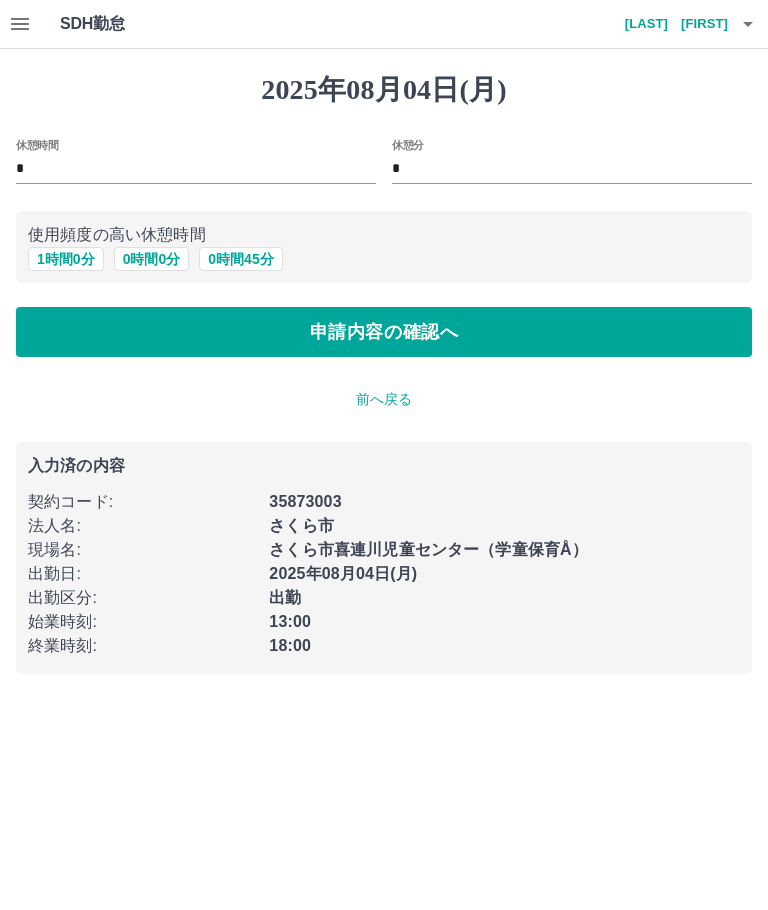 click on "申請内容の確認へ" at bounding box center [384, 332] 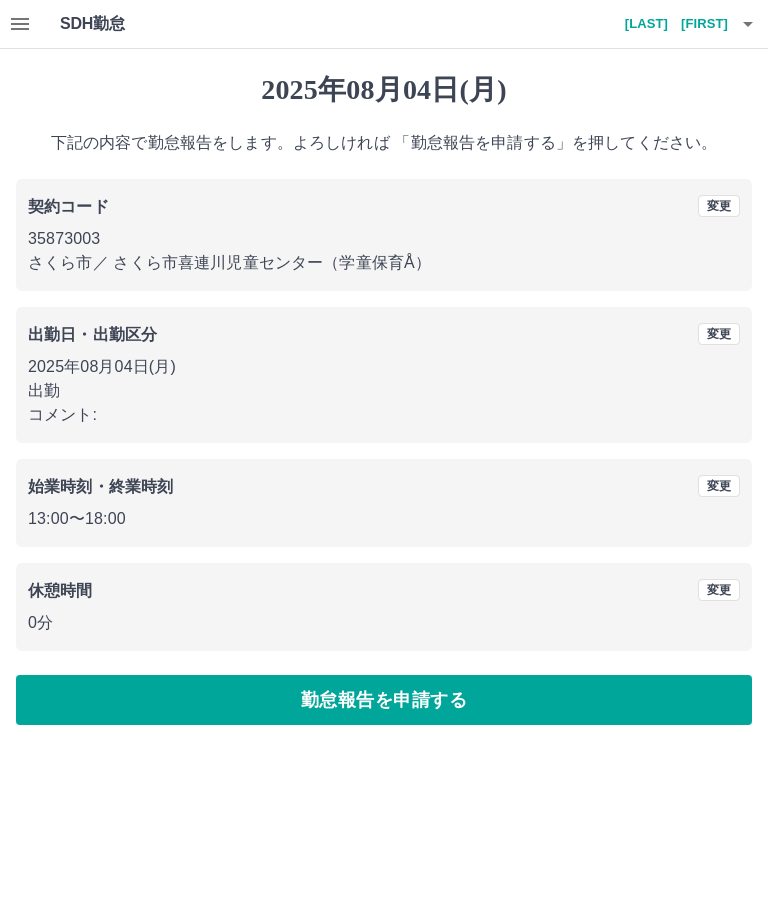 click on "勤怠報告を申請する" at bounding box center [384, 700] 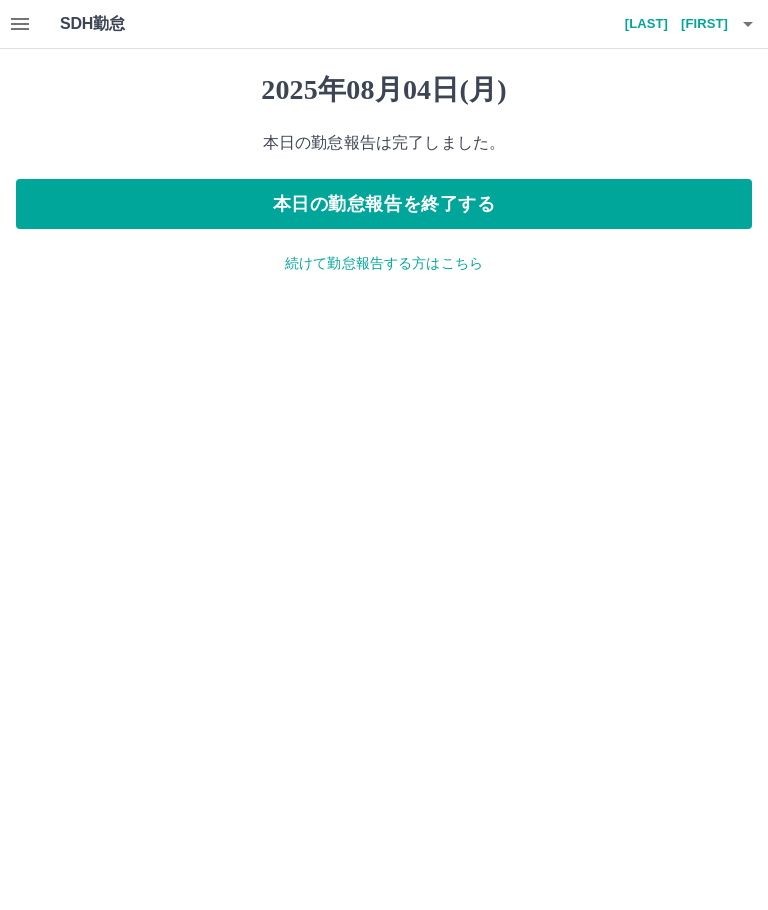 click on "本日の勤怠報告を終了する" at bounding box center [384, 204] 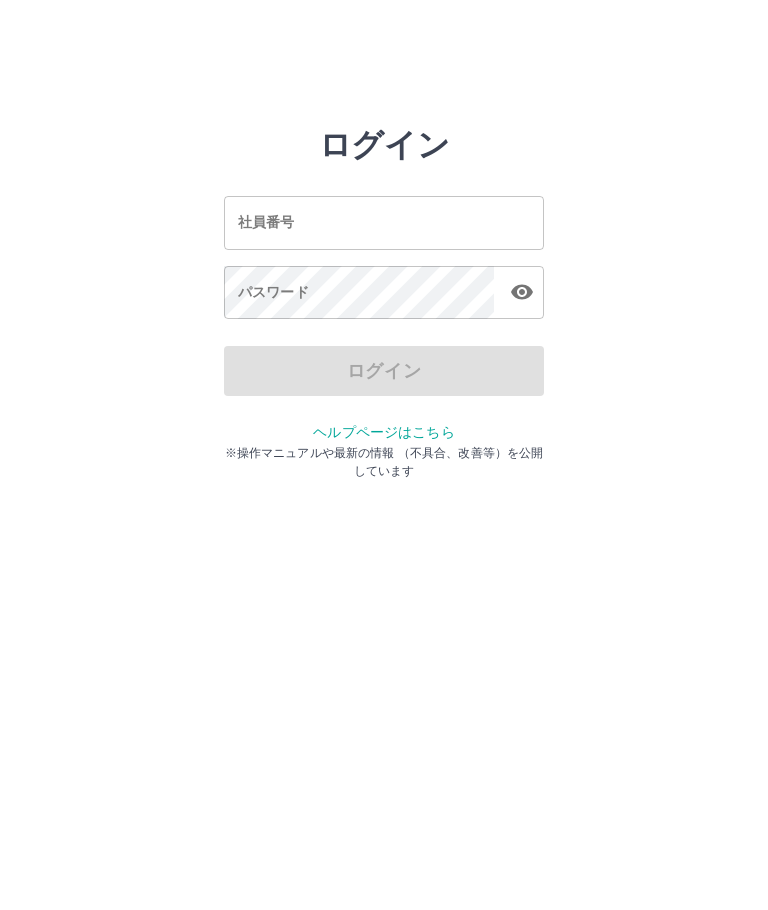 scroll, scrollTop: 0, scrollLeft: 0, axis: both 